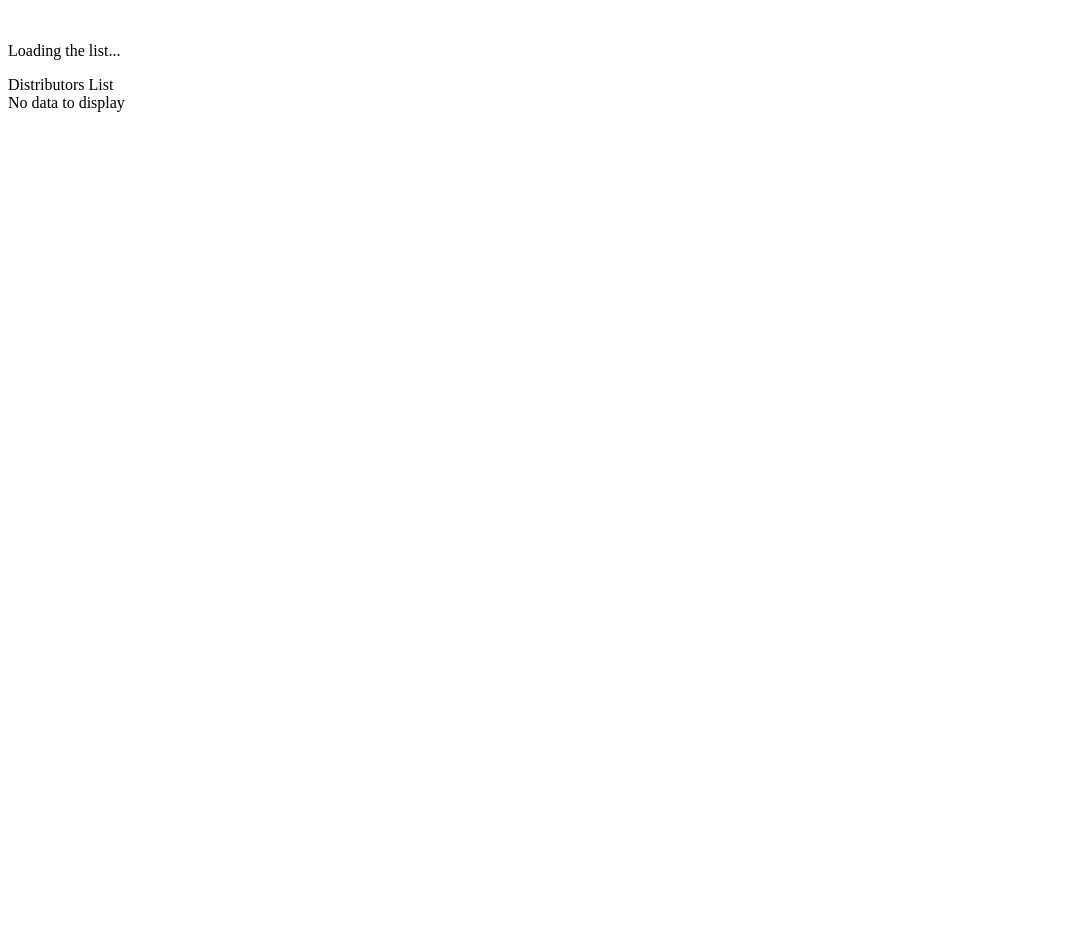 scroll, scrollTop: 0, scrollLeft: 0, axis: both 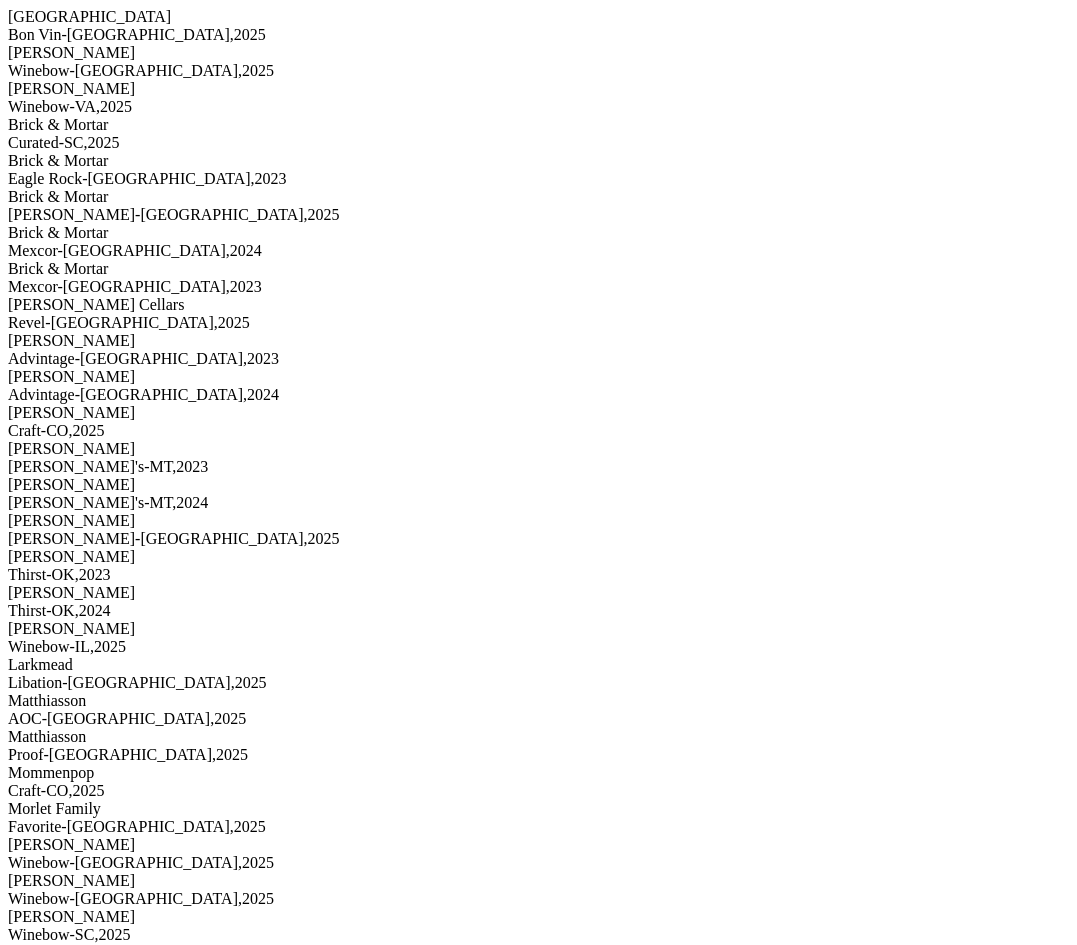 click on "Bella Oaks Bon Vin-GA ,  2025" at bounding box center [538, 26] 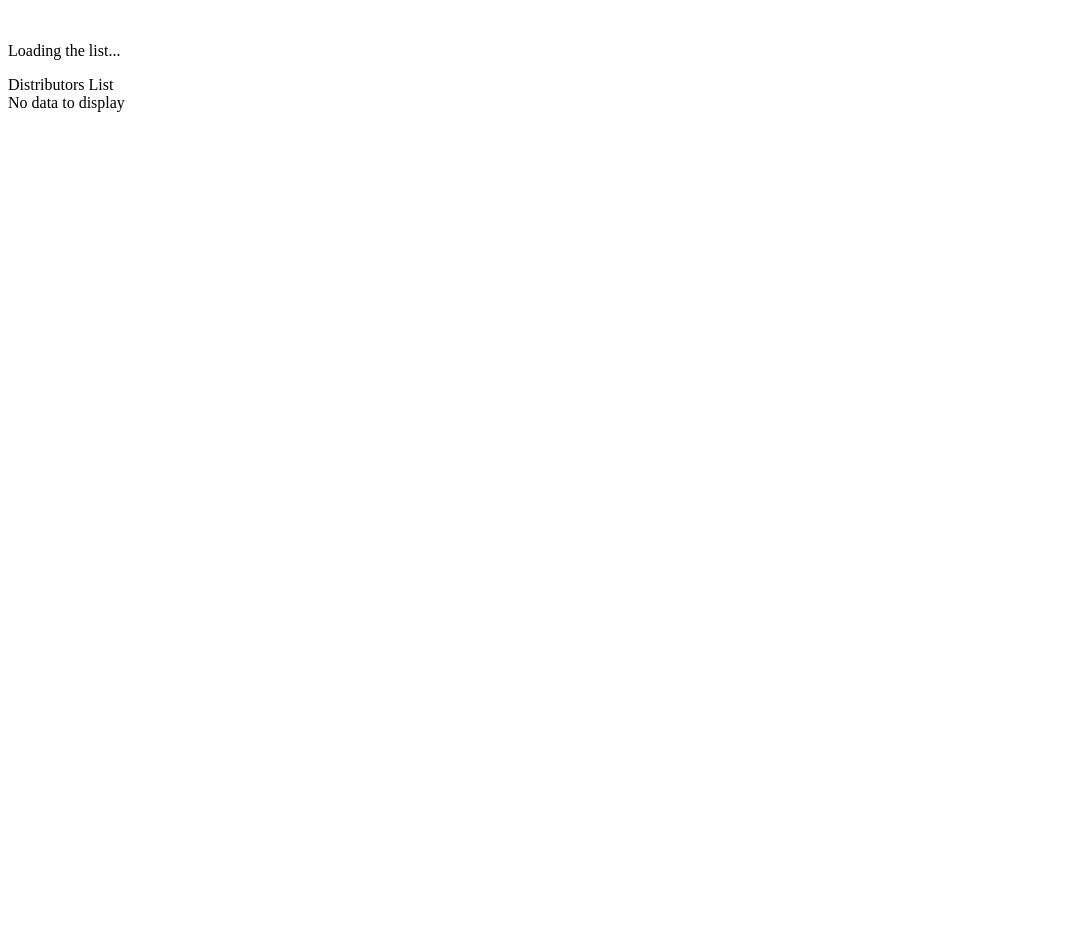 scroll, scrollTop: 0, scrollLeft: 0, axis: both 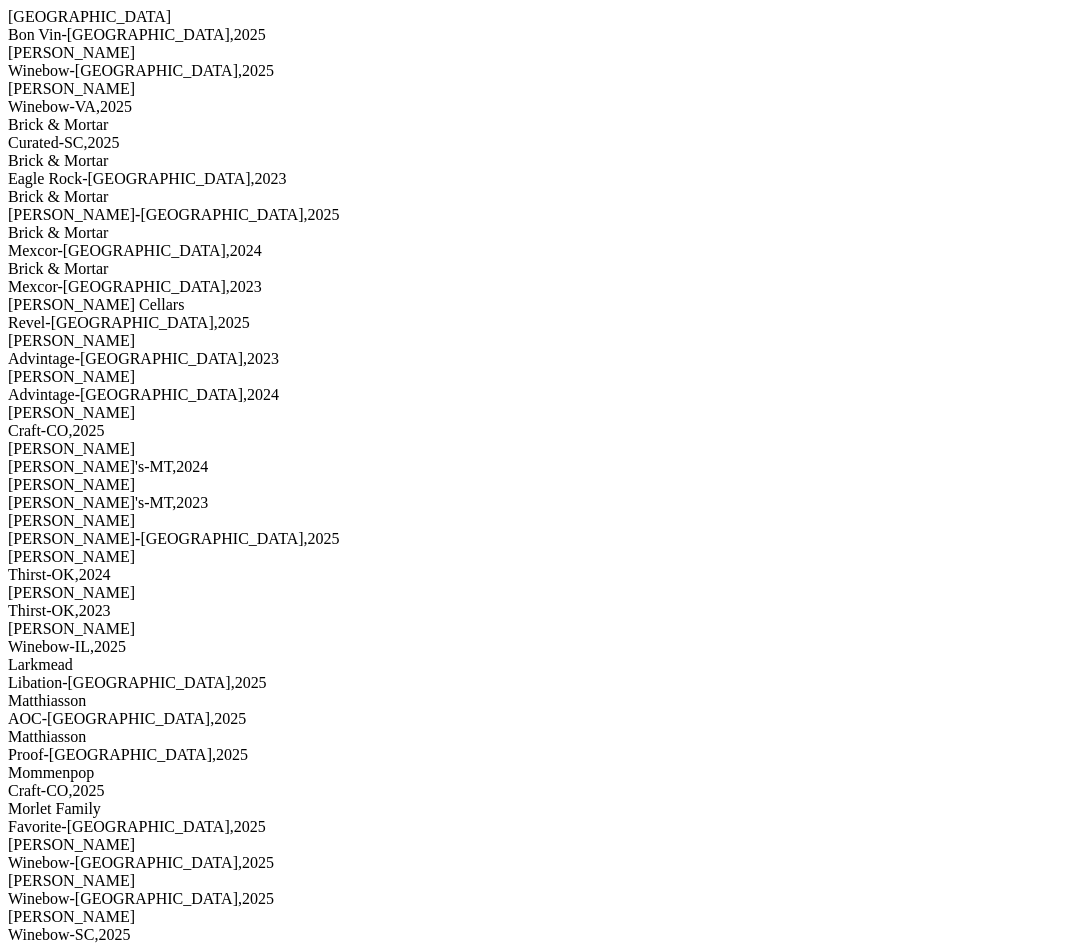 click on "Winebow-DC ,  2025" at bounding box center [538, 71] 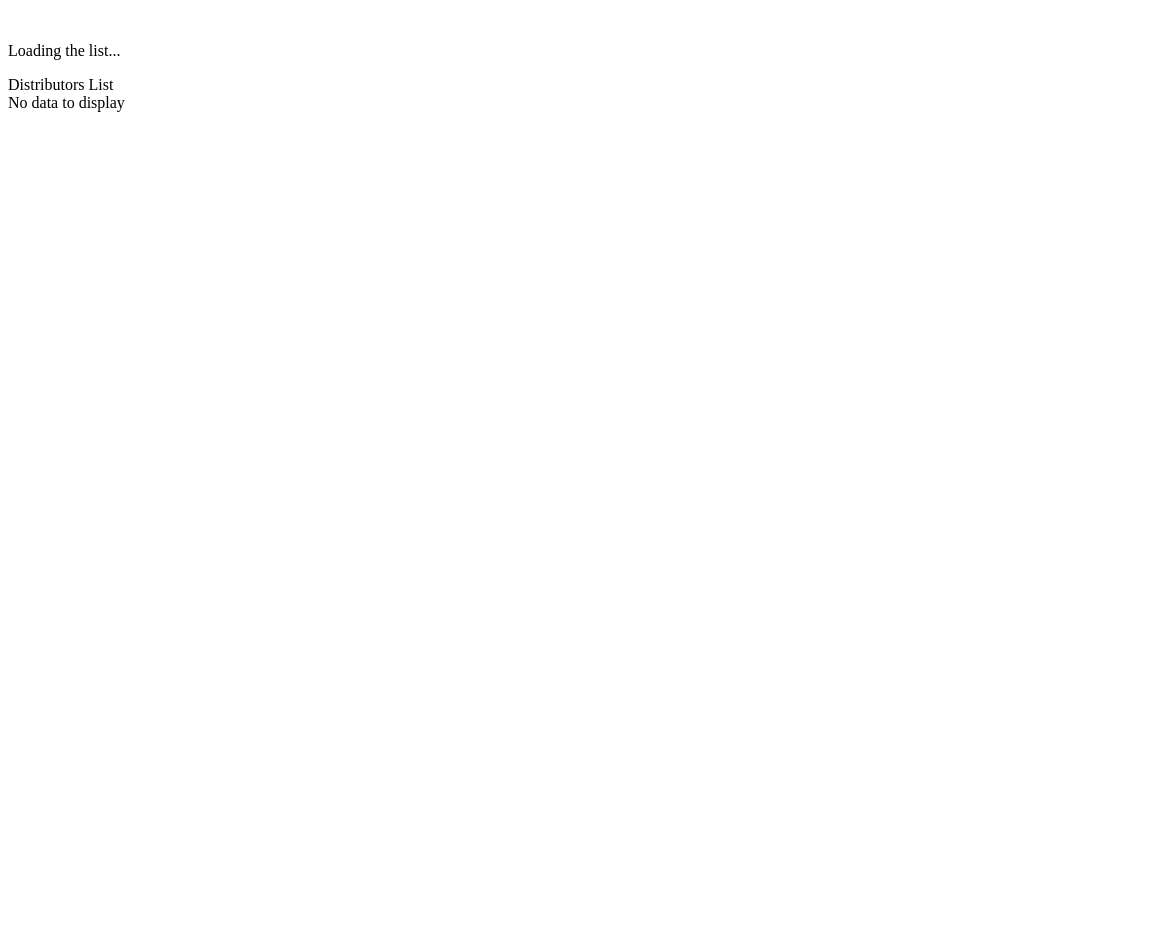 scroll, scrollTop: 0, scrollLeft: 0, axis: both 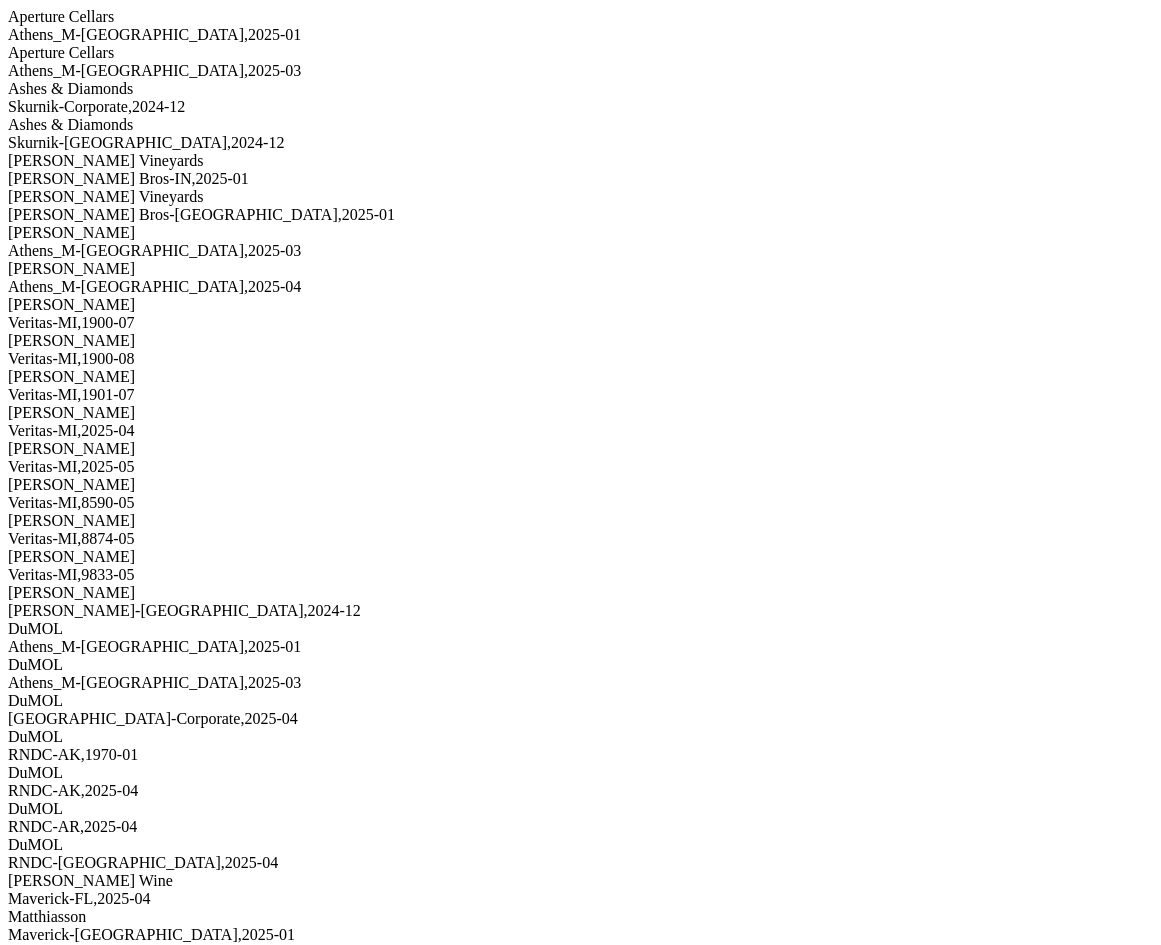 click on "Athens_M-[GEOGRAPHIC_DATA] ,  2025 - 01" at bounding box center (580, 35) 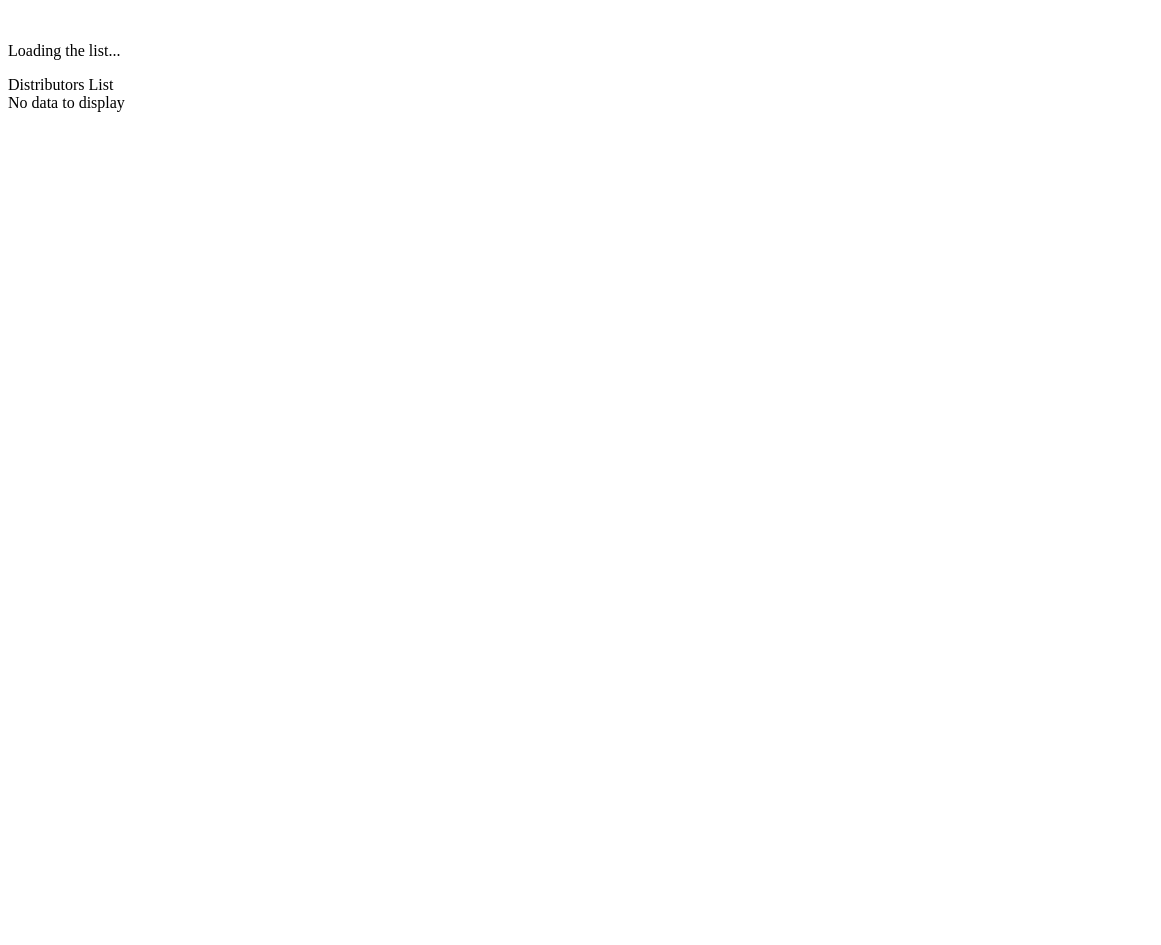 scroll, scrollTop: 0, scrollLeft: 0, axis: both 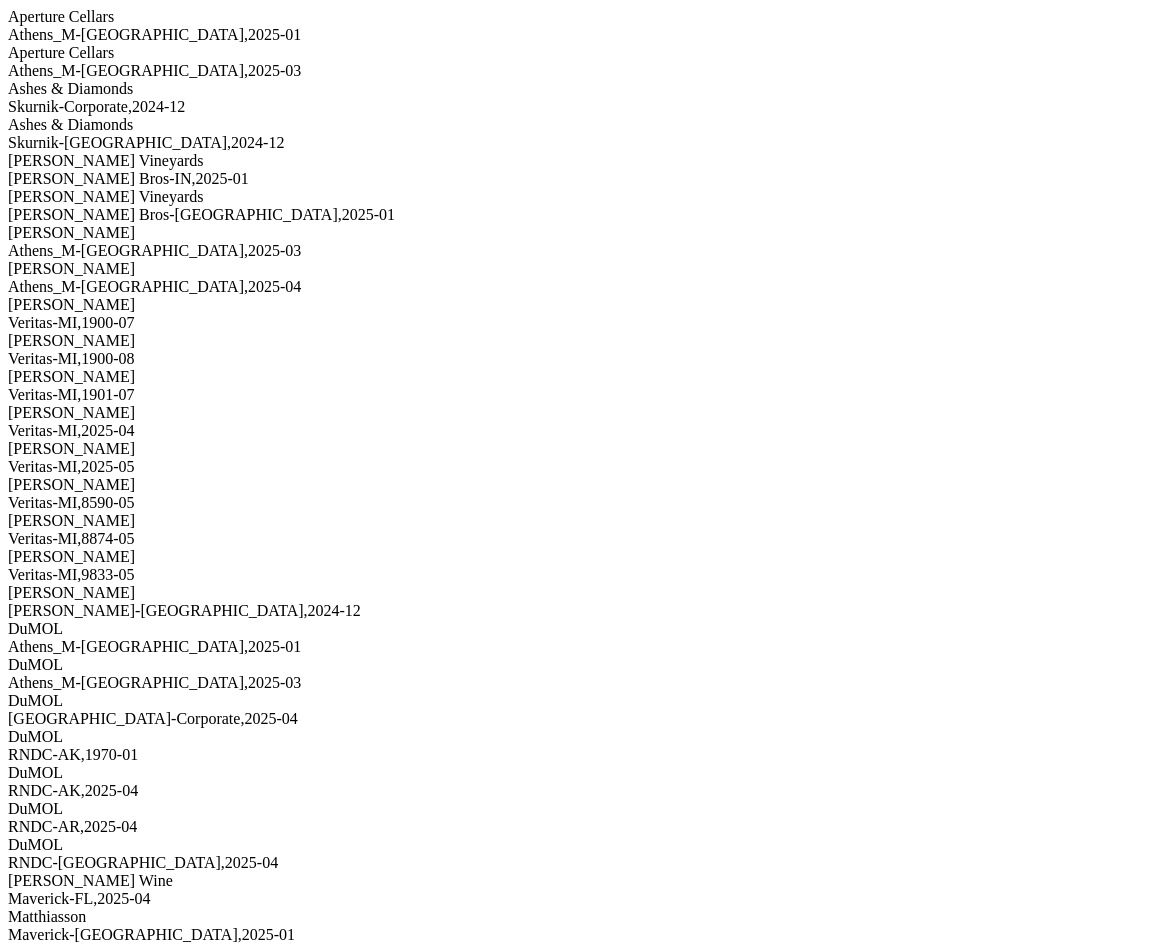 click on "Athens_M-[GEOGRAPHIC_DATA] ,  2025 - 01" at bounding box center (580, 35) 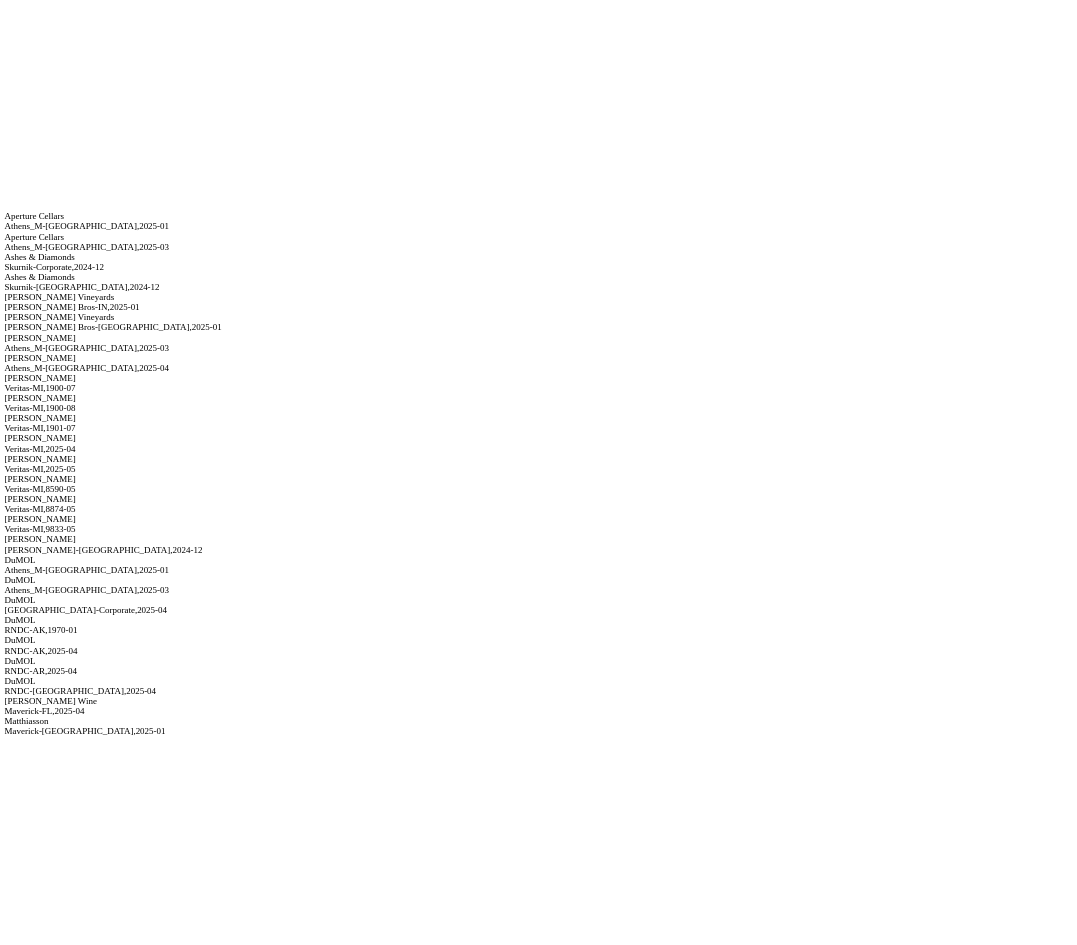 scroll, scrollTop: 0, scrollLeft: 0, axis: both 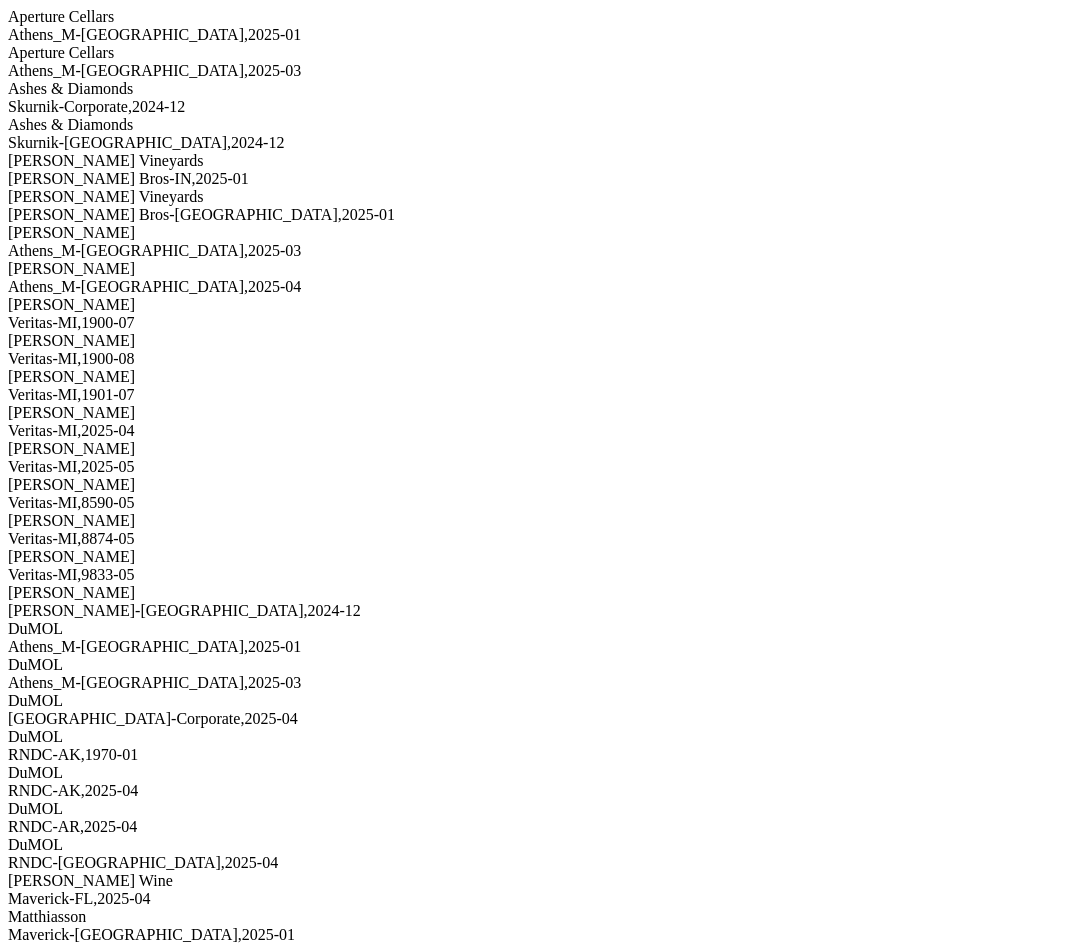 click on "Athens_M-[GEOGRAPHIC_DATA] ,  2025 - 01" at bounding box center (538, 35) 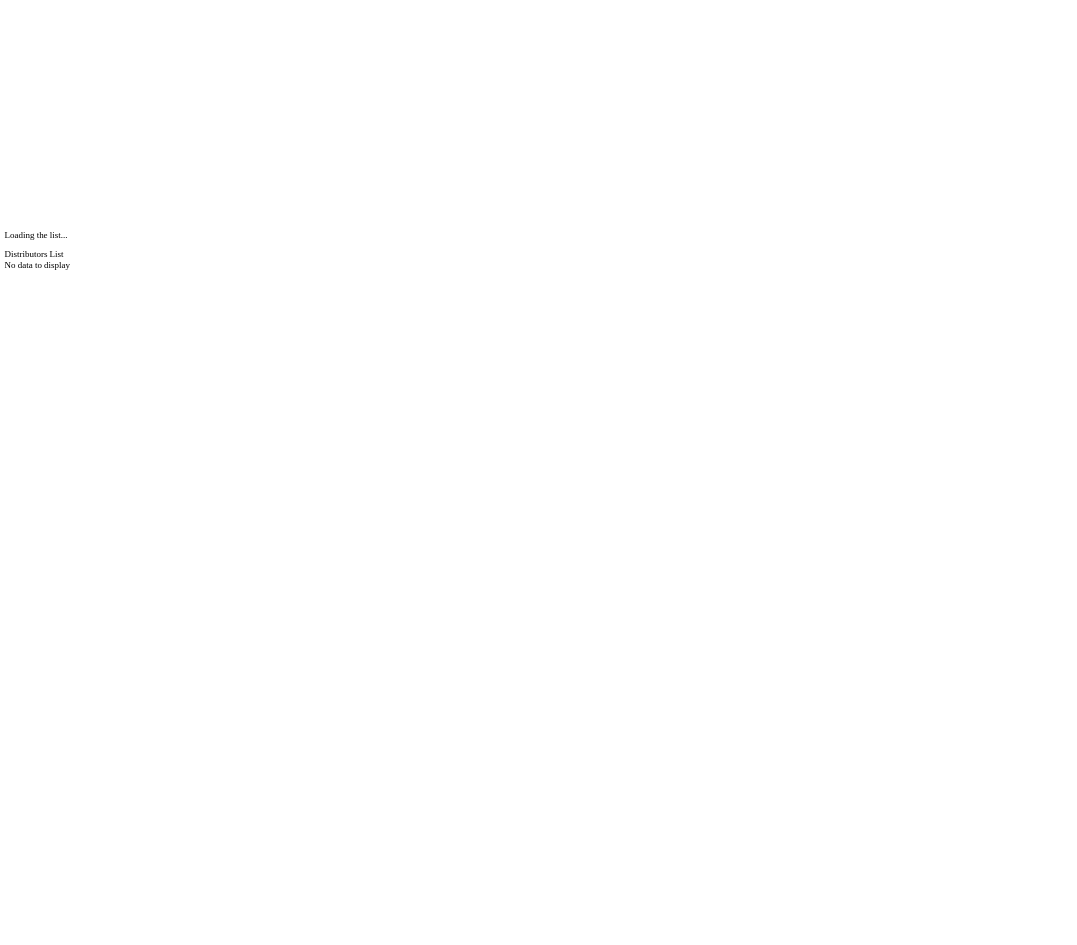 scroll, scrollTop: 0, scrollLeft: 0, axis: both 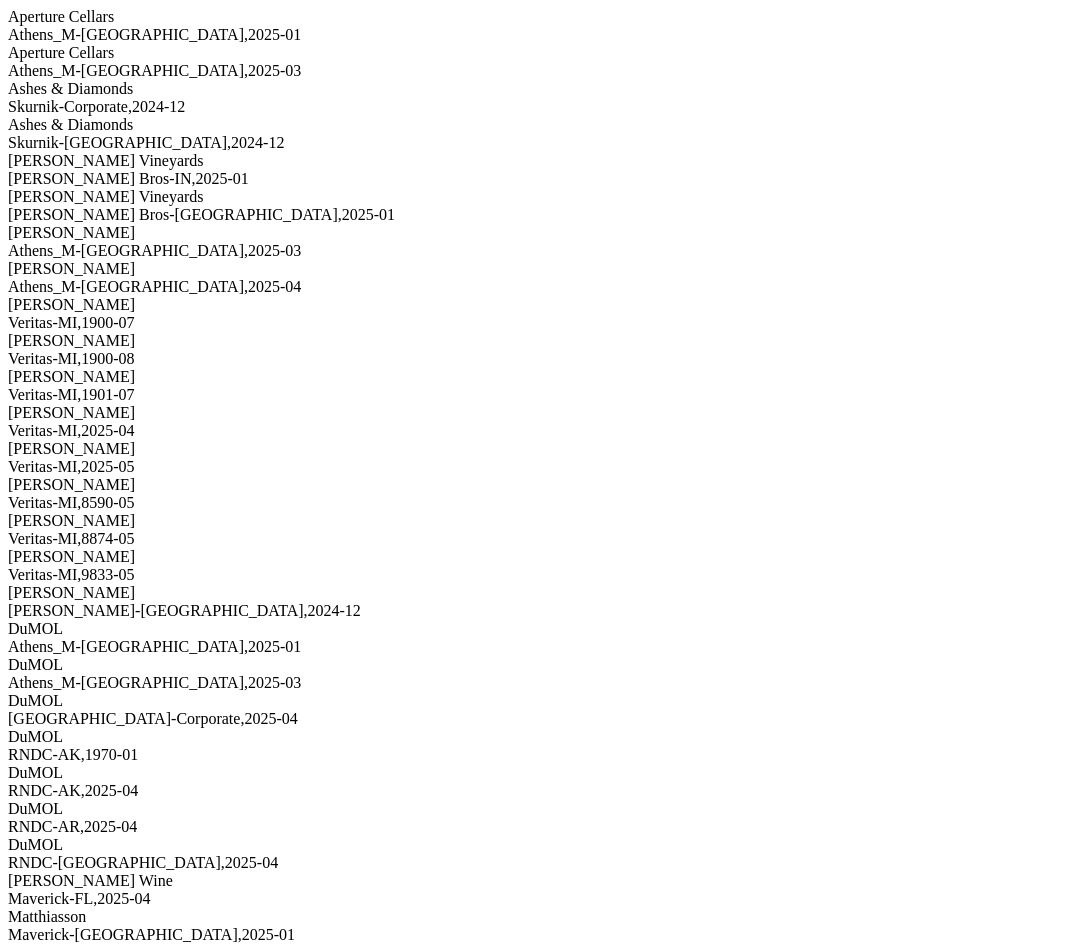 click on "Athens_M-TN ,  2025 - 01" at bounding box center (538, 35) 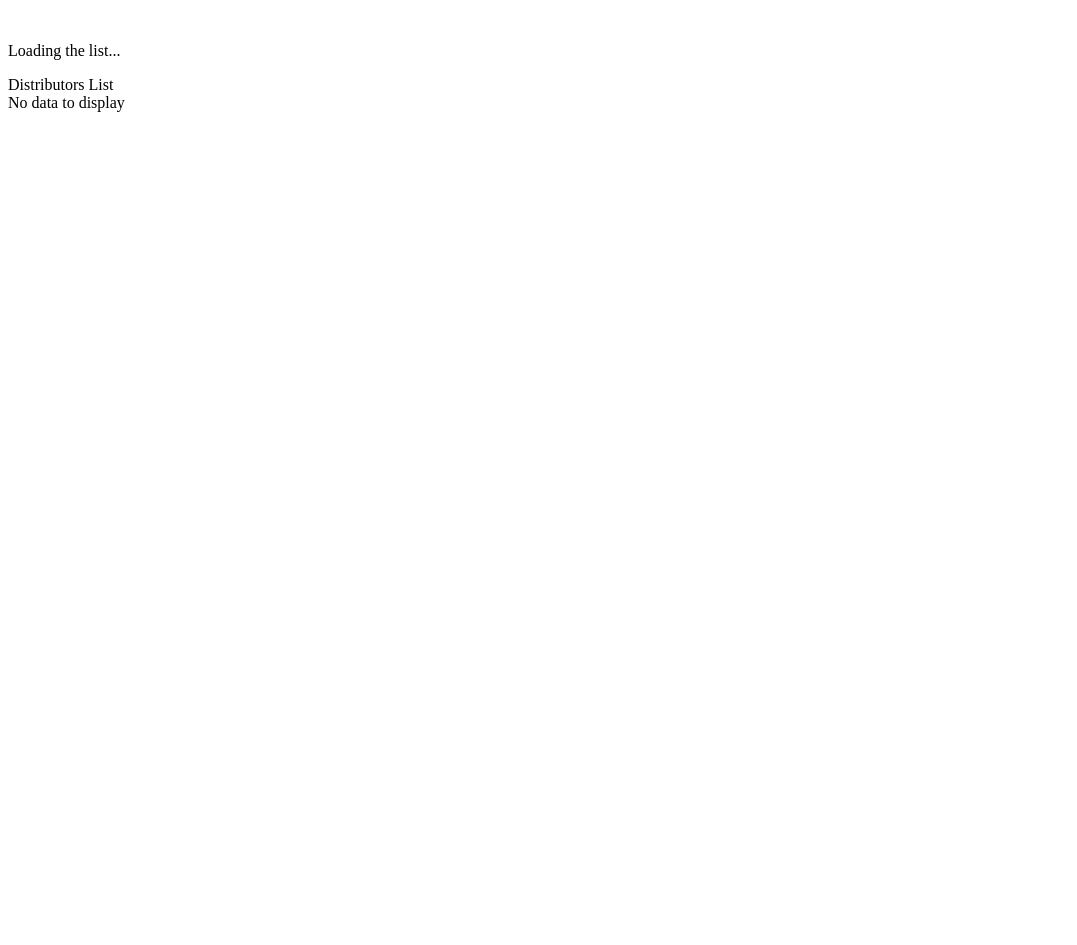 scroll, scrollTop: 0, scrollLeft: 0, axis: both 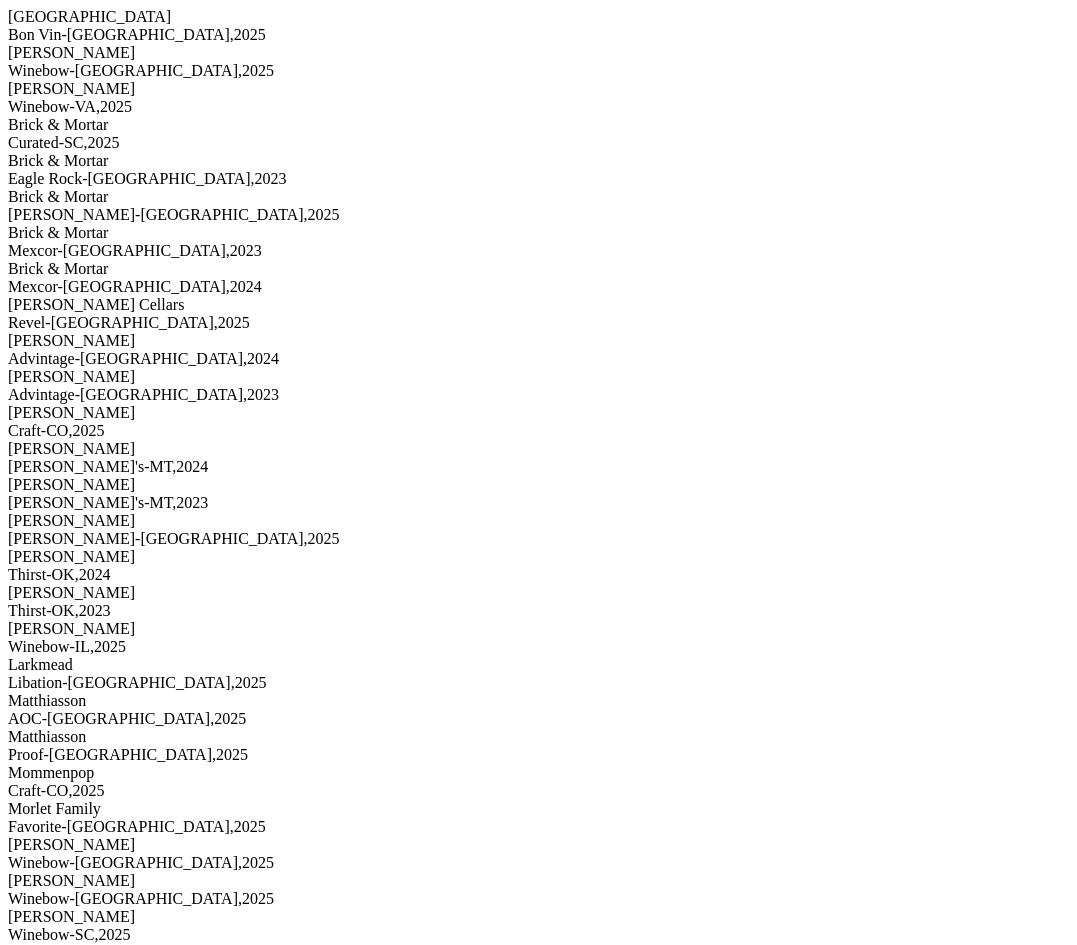 click on "Winebow-[GEOGRAPHIC_DATA] ,  2025" at bounding box center (538, 71) 